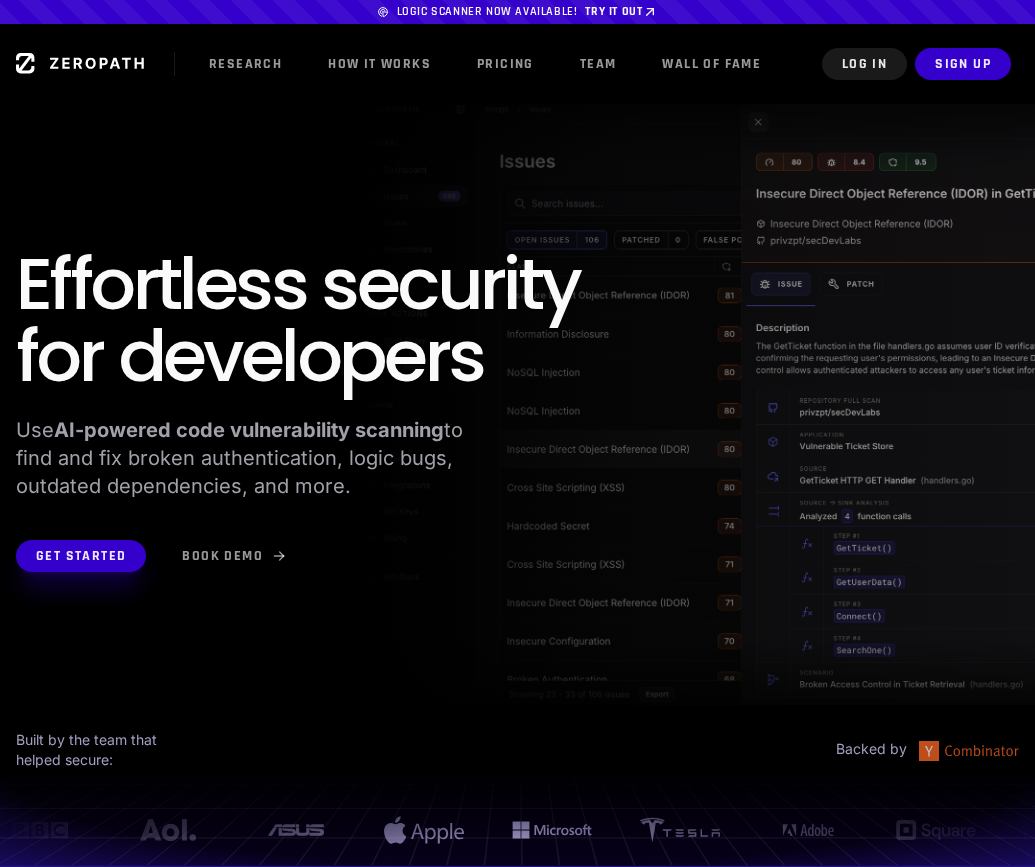 scroll, scrollTop: 0, scrollLeft: 0, axis: both 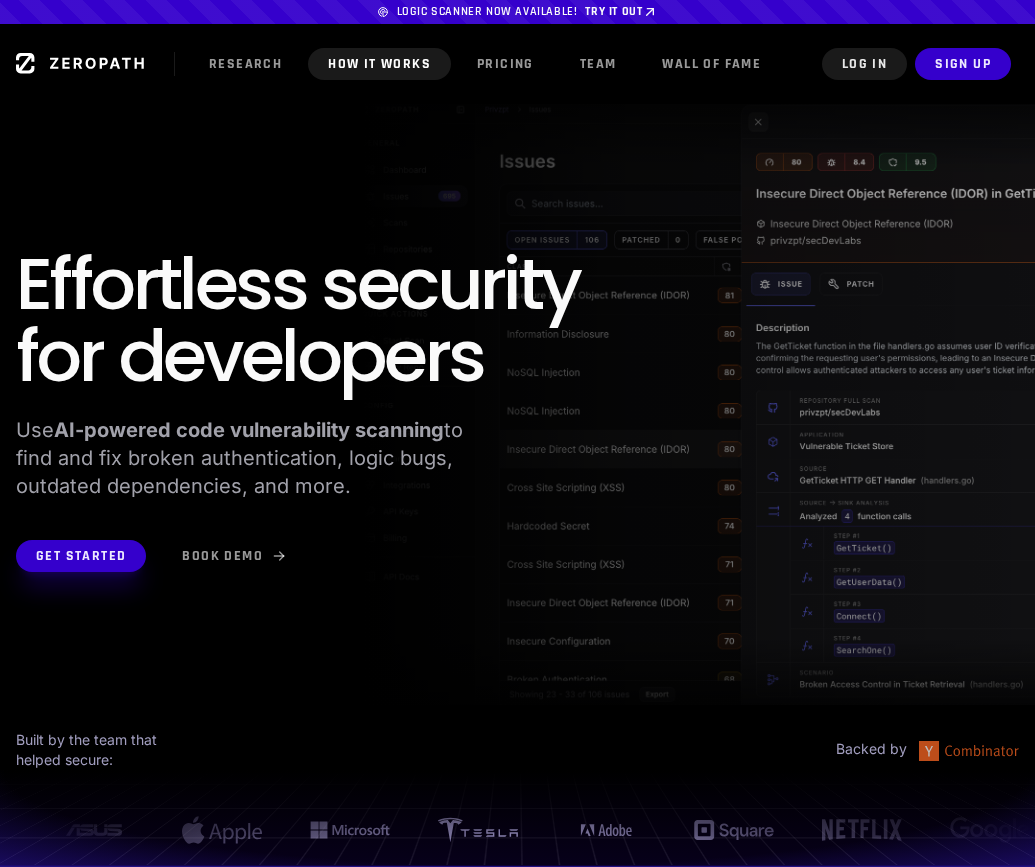 click on "How it Works" at bounding box center [379, 64] 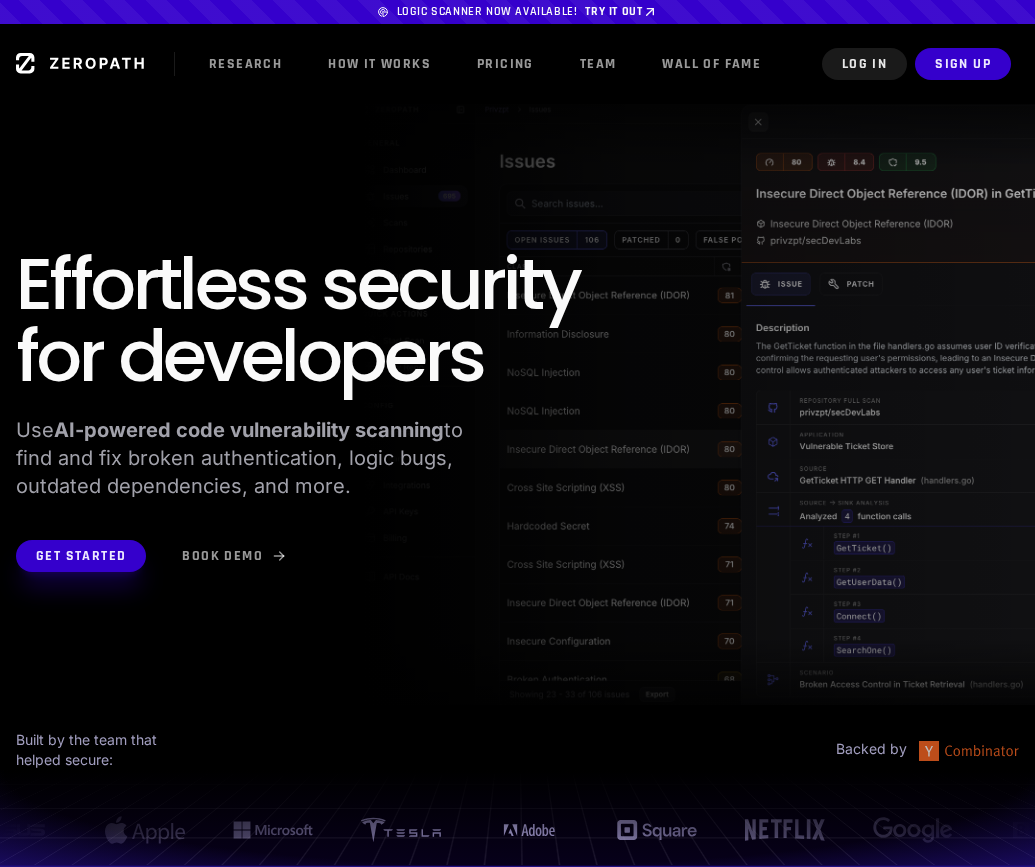 click on "Effortless security
for developers   Use  AI-powered code vulnerability scanning  to
find and fix broken authentication, logic bugs,
outdated dependencies, and more.   Get Started   Book Demo    Built by the team that
helped secure:   Backed by" at bounding box center [517, 485] 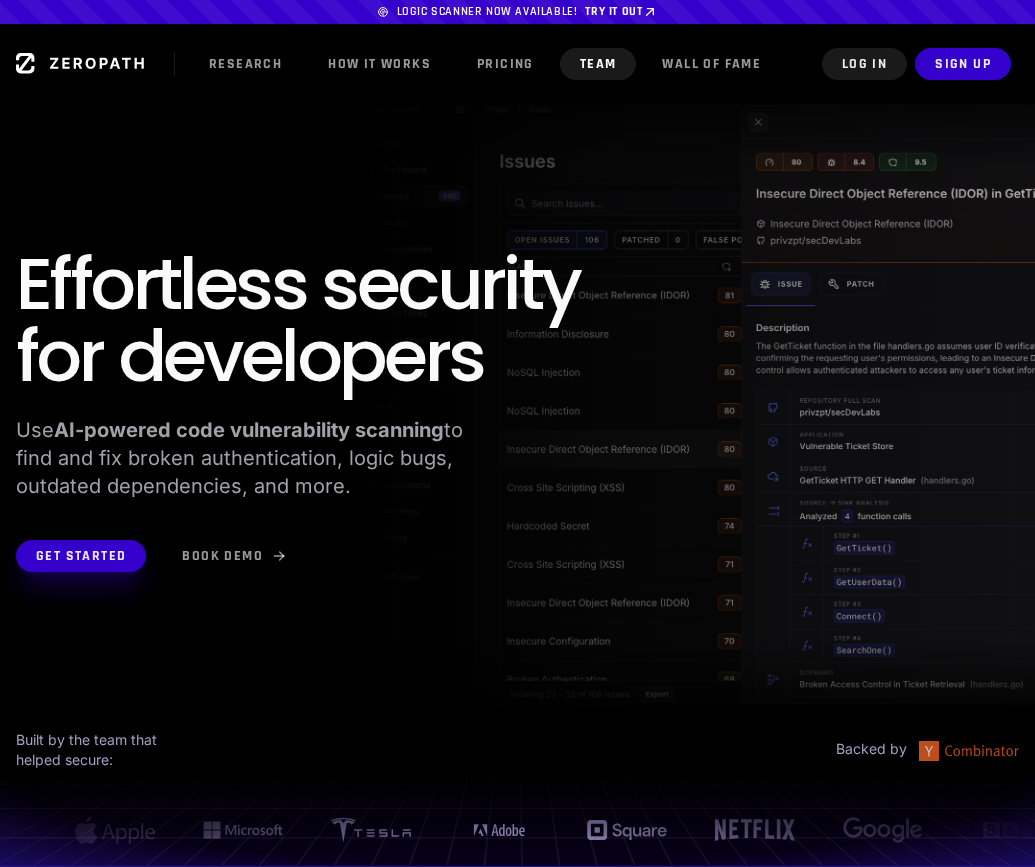 click on "Team" at bounding box center [598, 64] 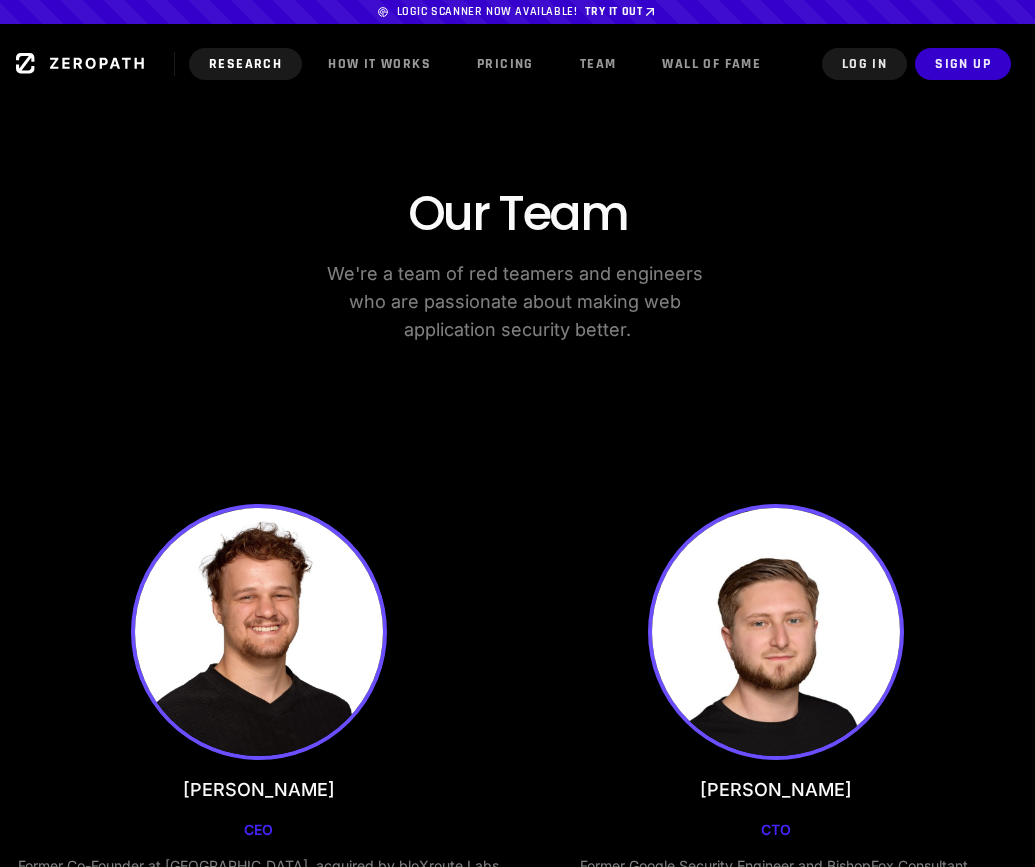 click on "Research" at bounding box center [245, 64] 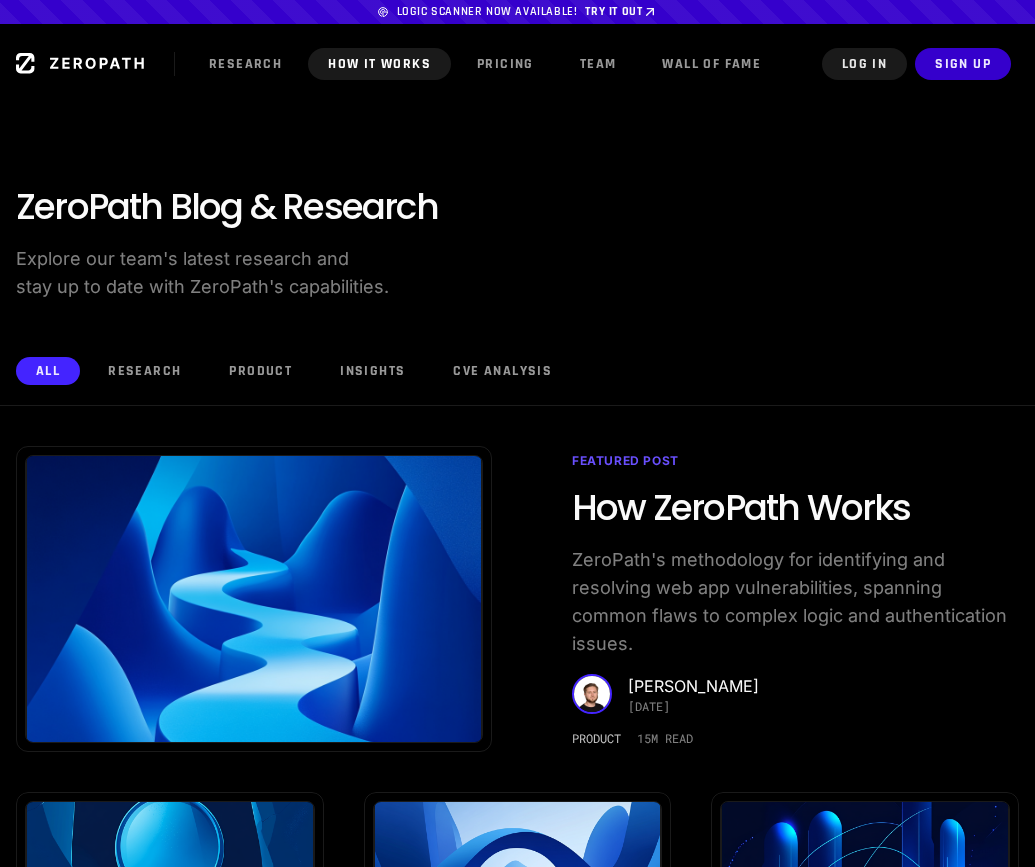 click on "How it Works" at bounding box center [379, 64] 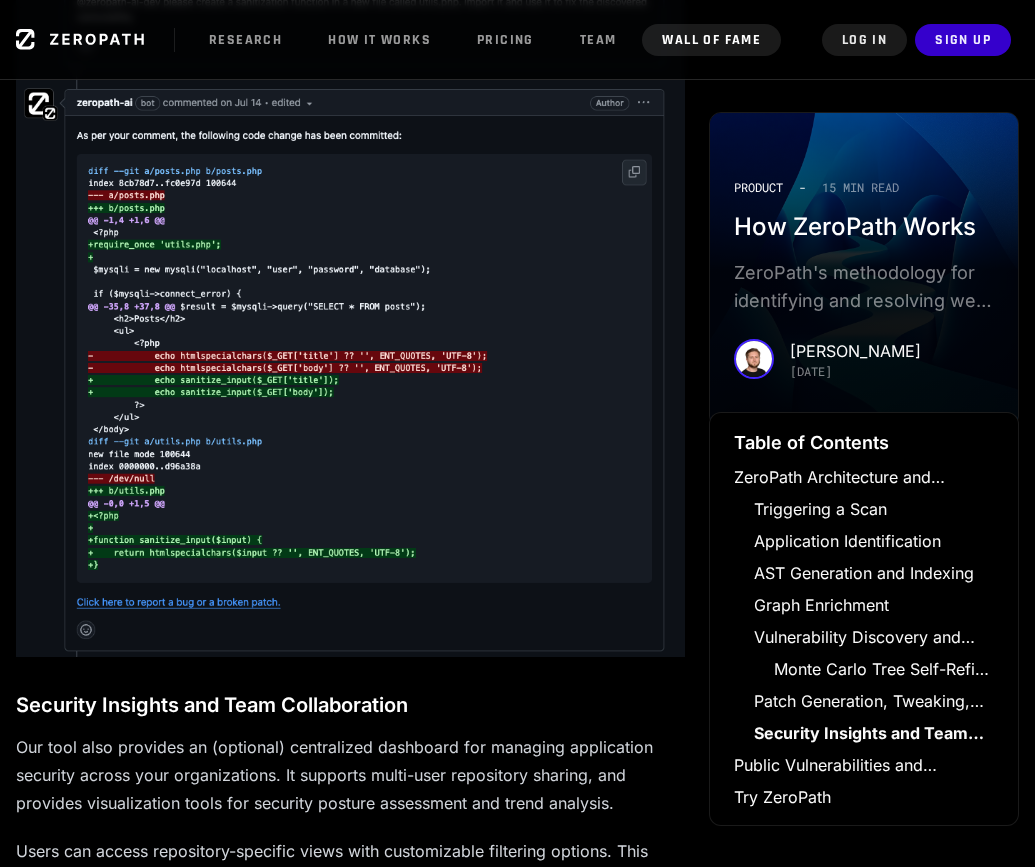 click on "Wall of Fame" at bounding box center [711, 40] 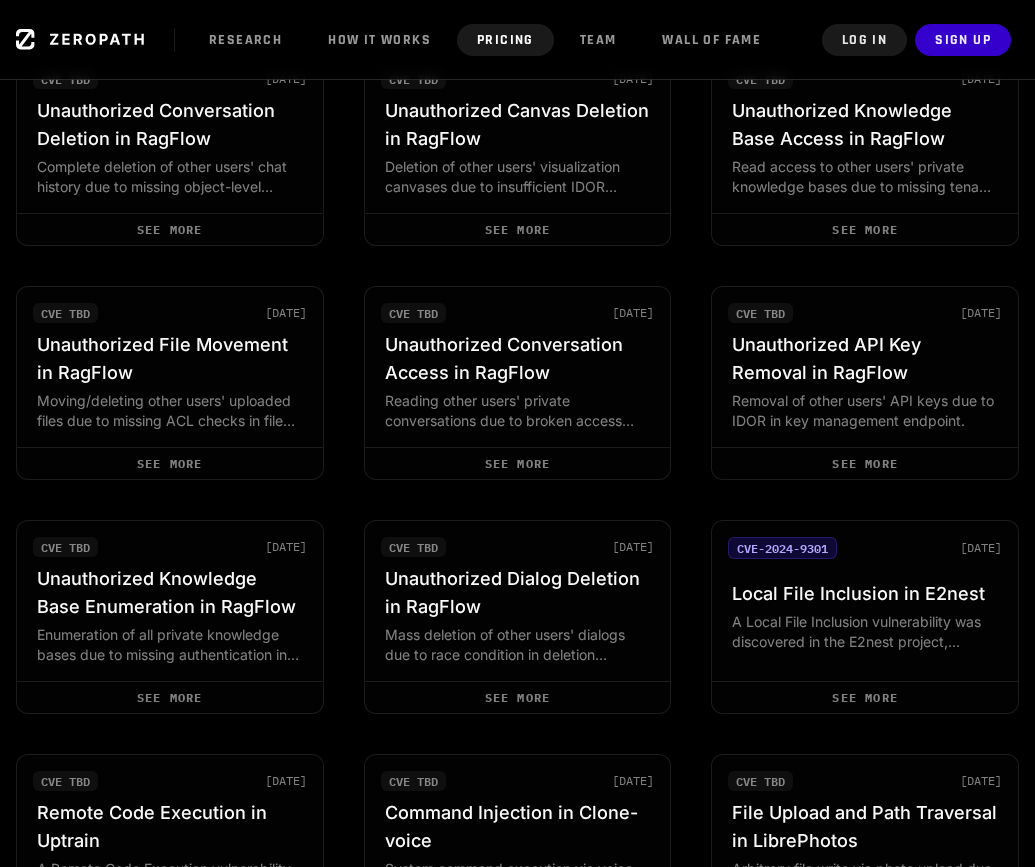 click on "Pricing" at bounding box center (505, 40) 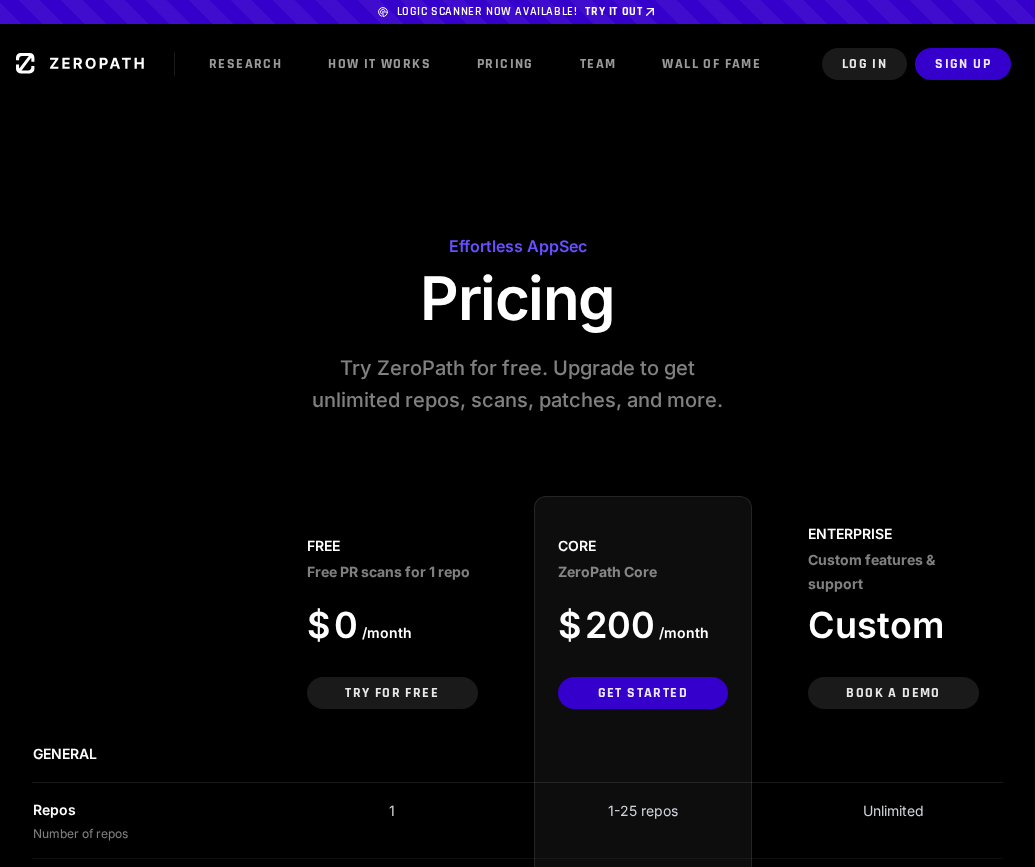 click 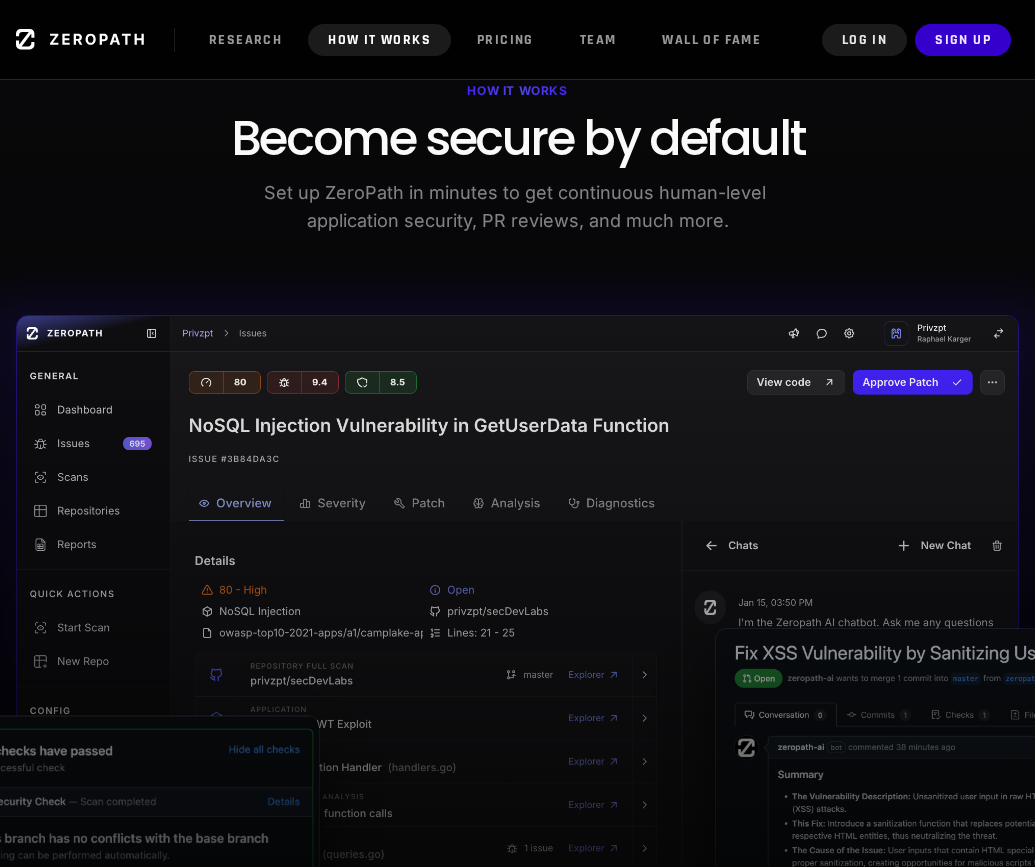 click on "How it Works" at bounding box center [379, 40] 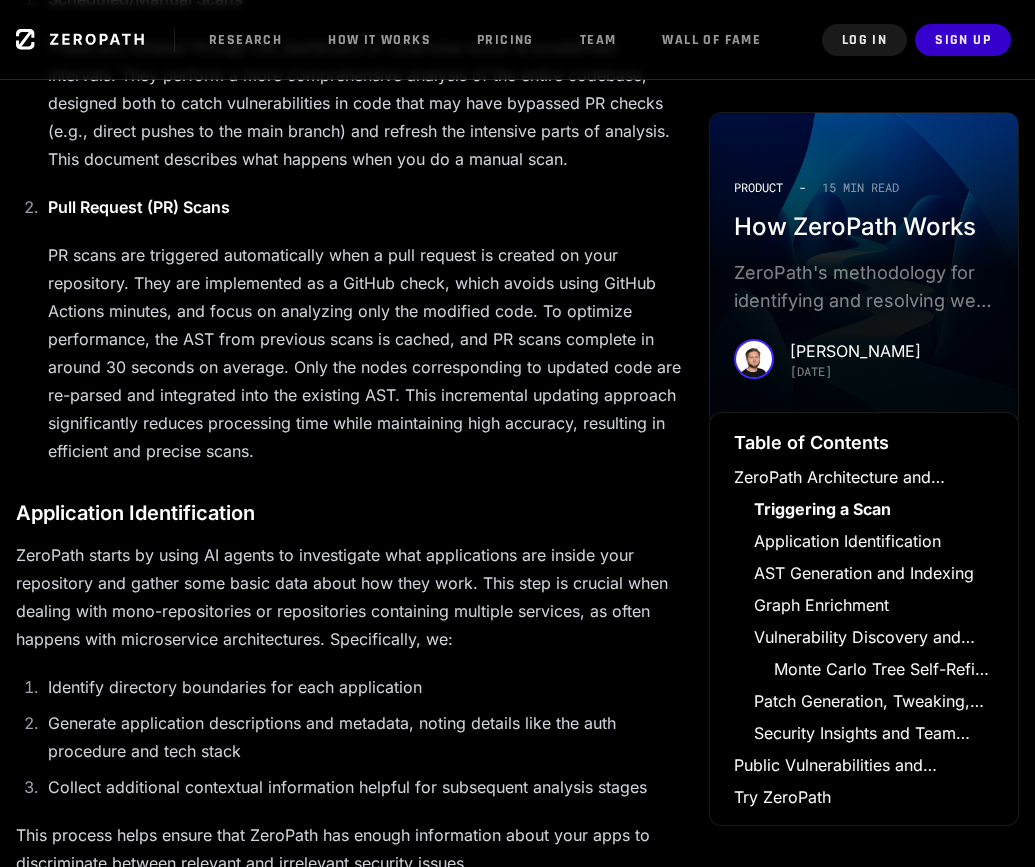 scroll, scrollTop: 1715, scrollLeft: 0, axis: vertical 